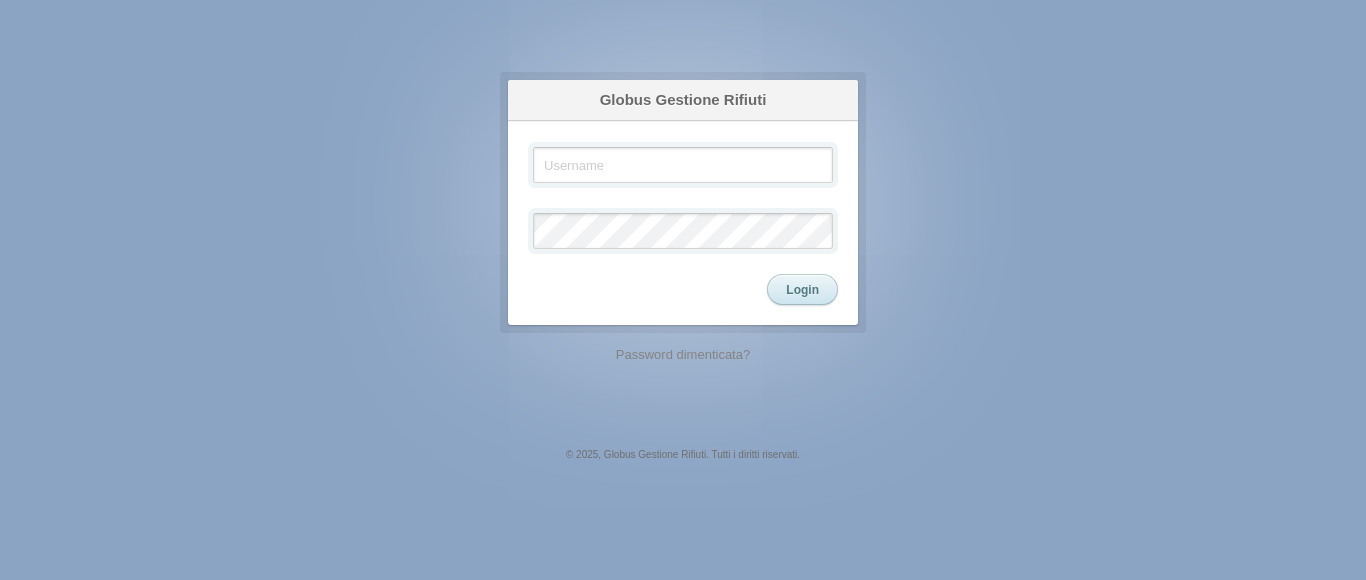 scroll, scrollTop: 0, scrollLeft: 0, axis: both 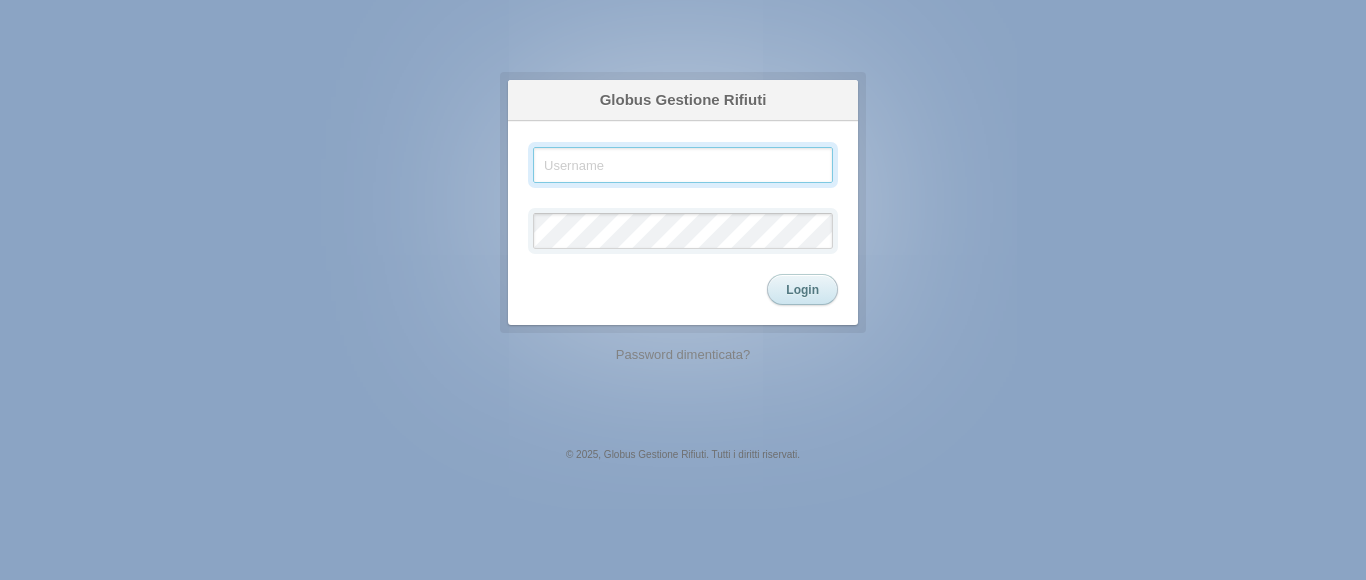 type on "dilillo" 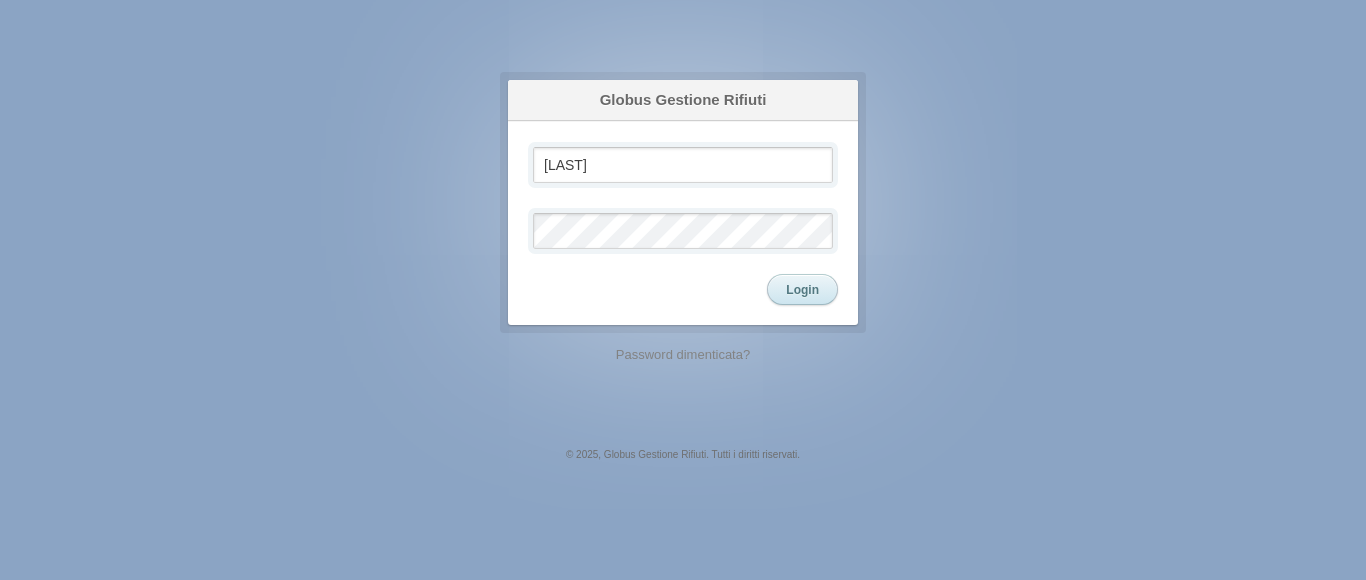 click on "Login" at bounding box center (802, 289) 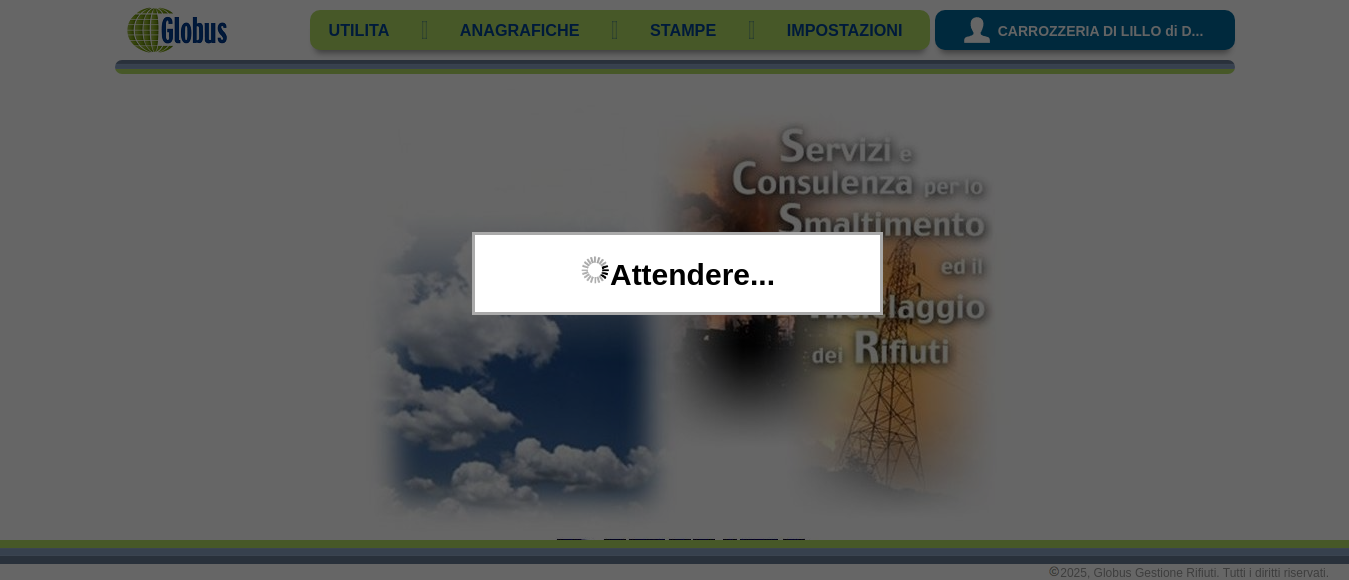 scroll, scrollTop: 0, scrollLeft: 0, axis: both 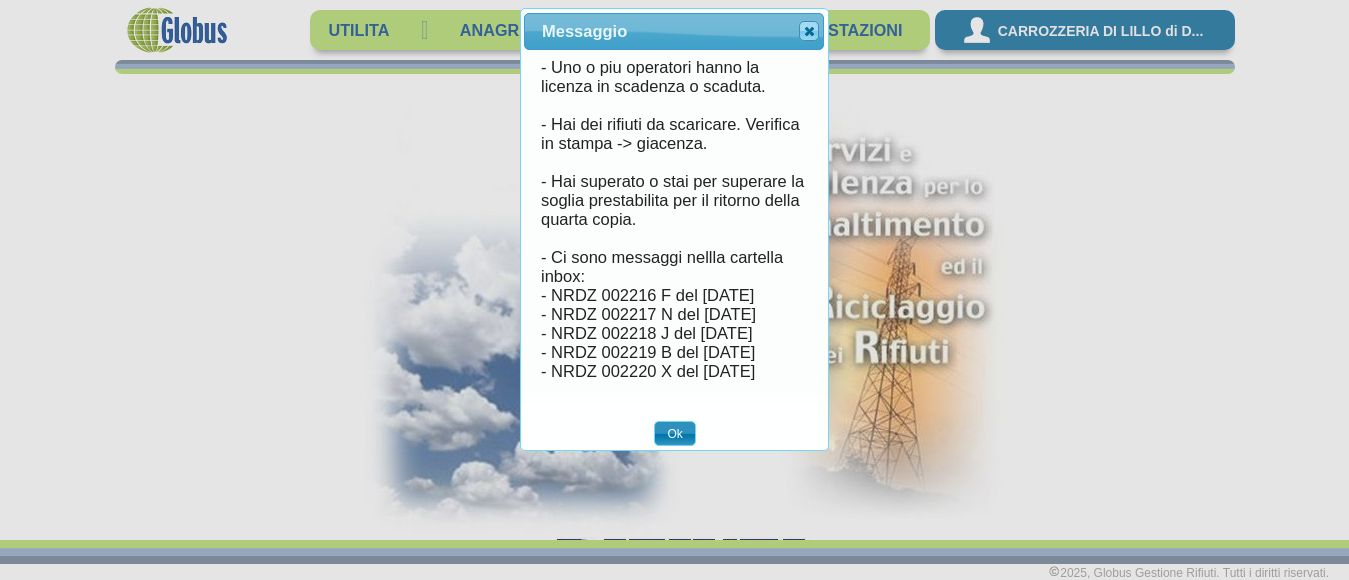 click on "Close" at bounding box center [809, 31] 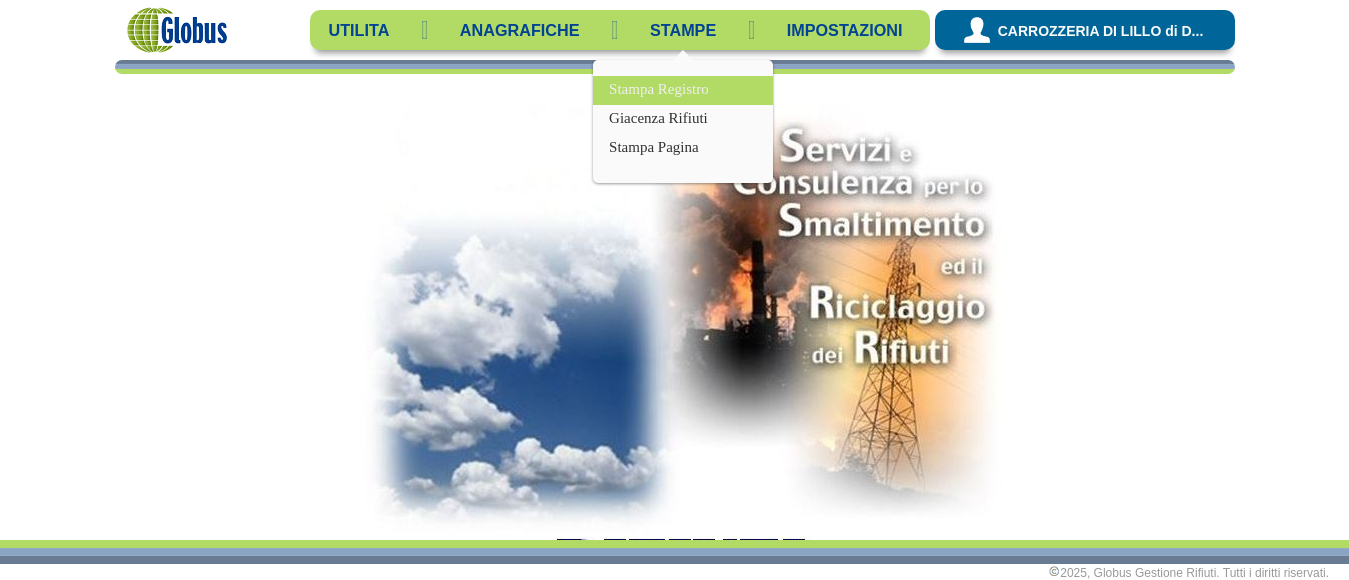click on "Stampa Registro" at bounding box center (659, 89) 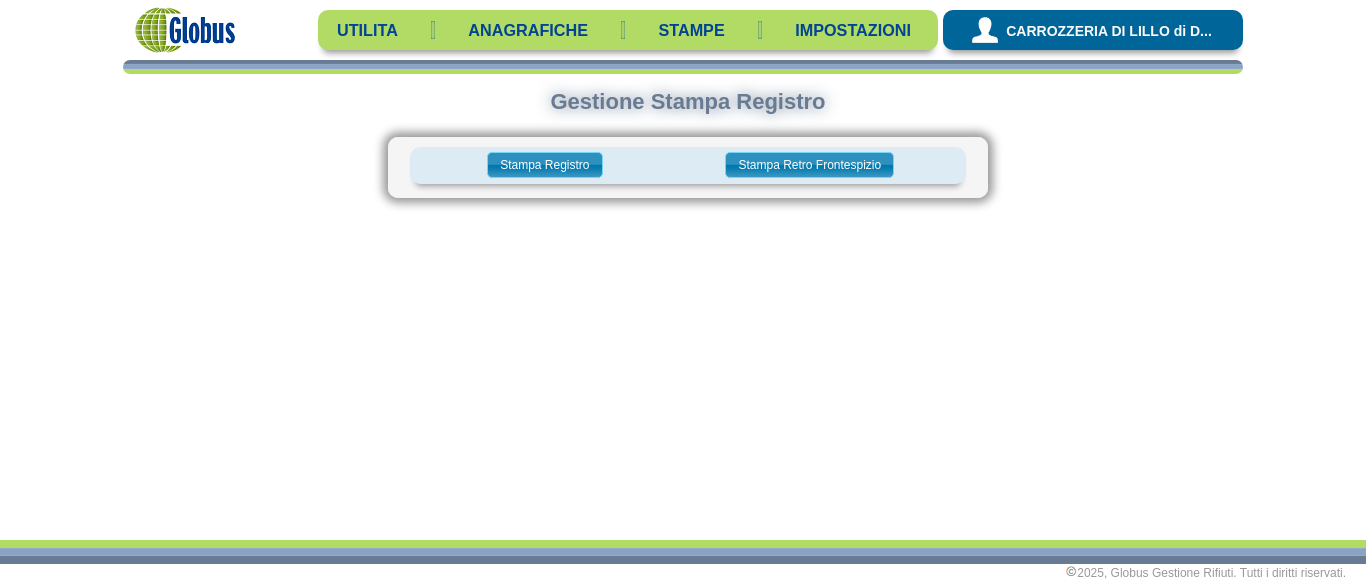 scroll, scrollTop: 0, scrollLeft: 0, axis: both 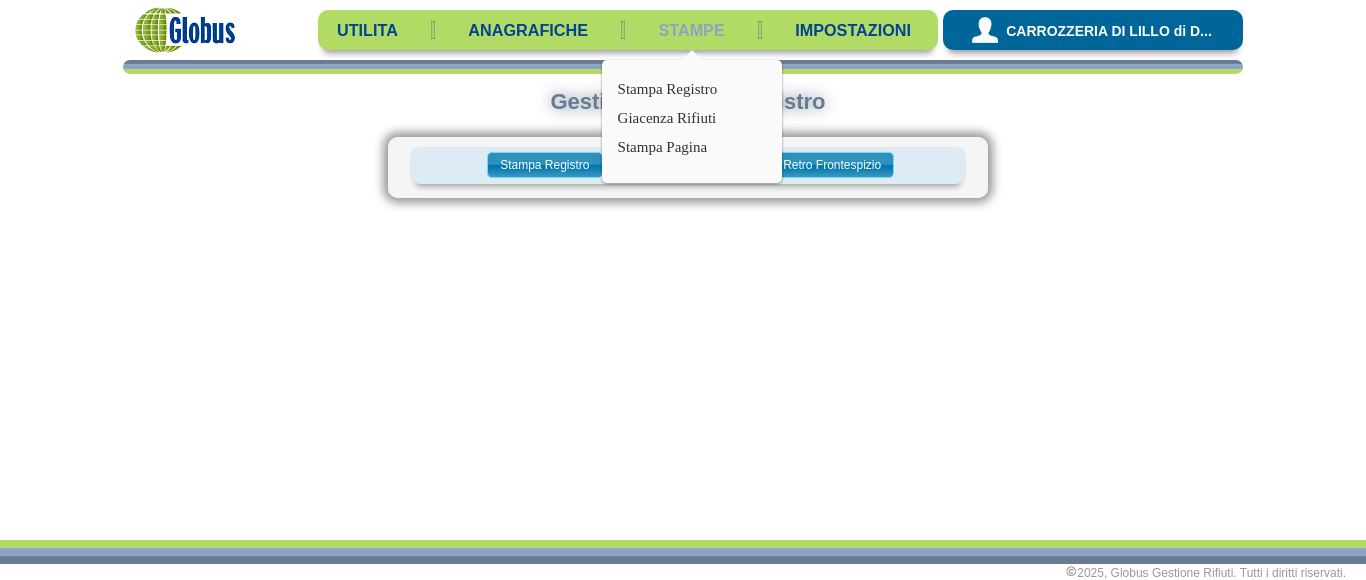 click on "STAMPE" at bounding box center [367, 30] 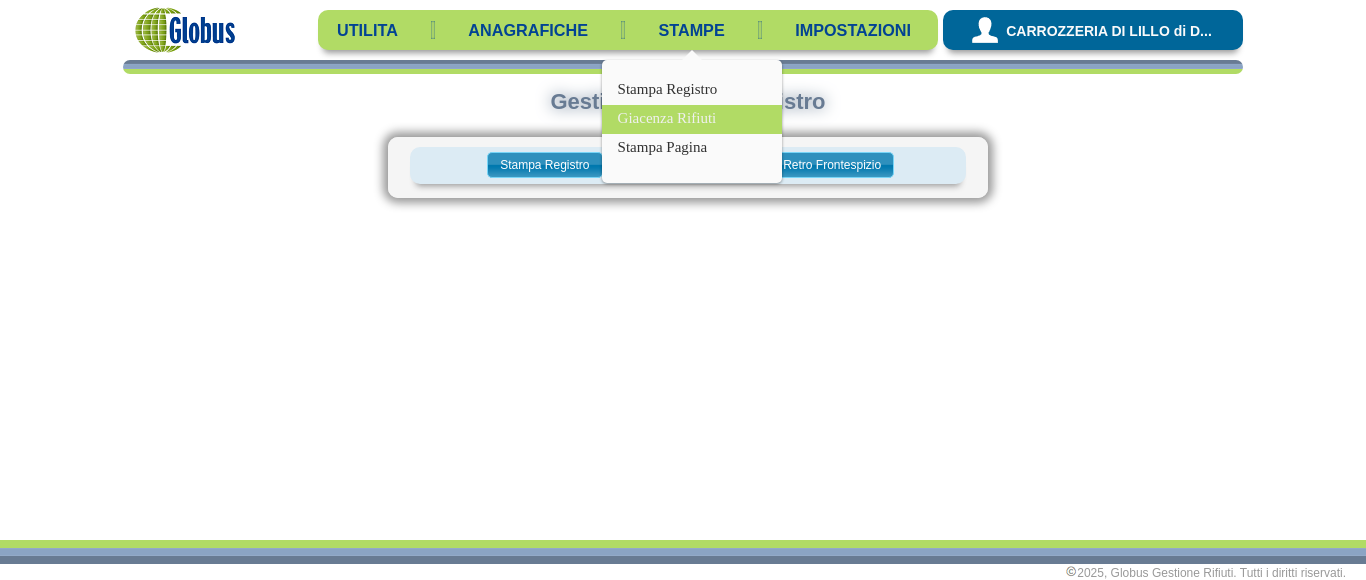 click on "Giacenza Rifiuti" at bounding box center (667, 118) 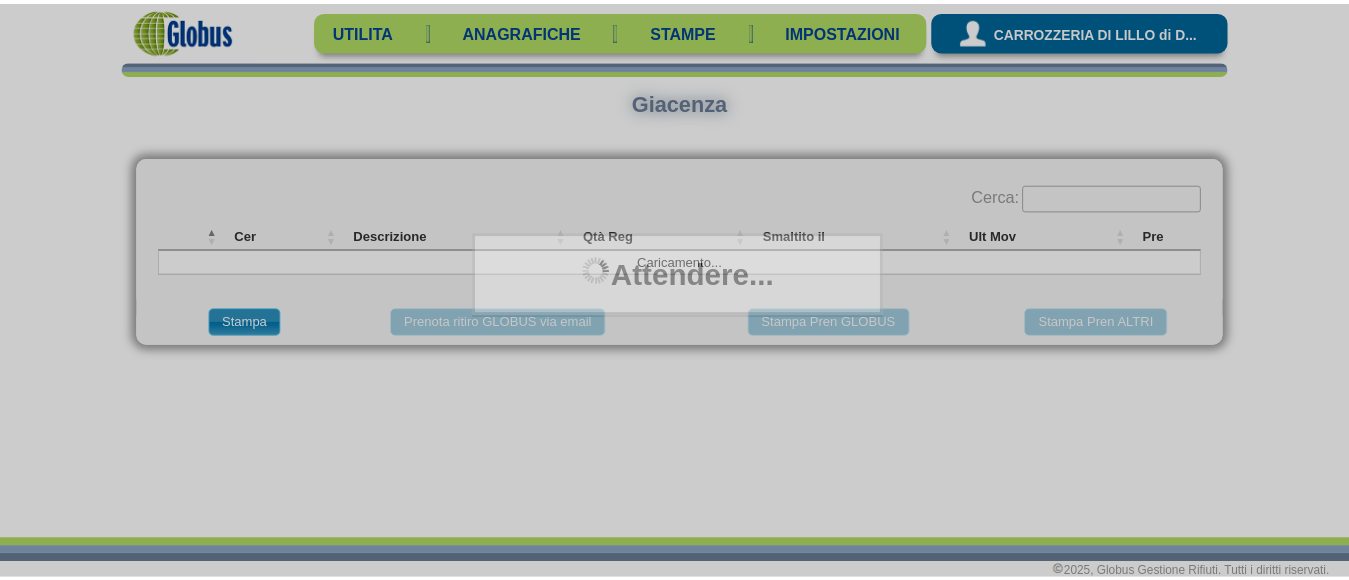 scroll, scrollTop: 0, scrollLeft: 0, axis: both 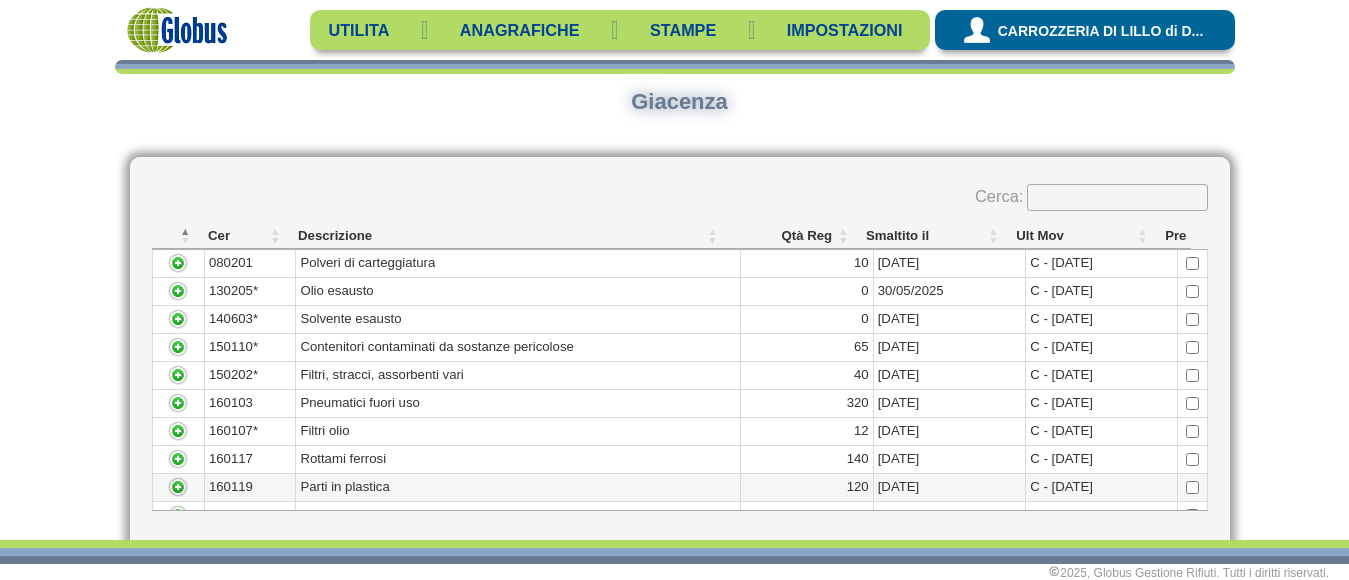 click at bounding box center [1192, 487] 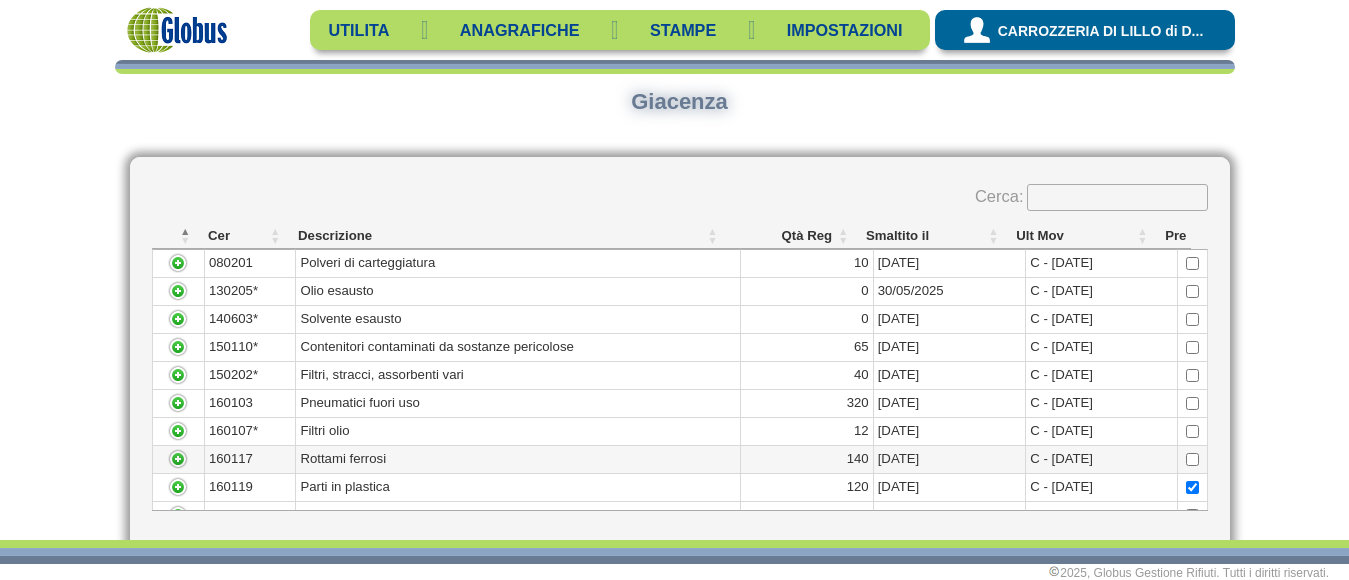 click at bounding box center (1192, 459) 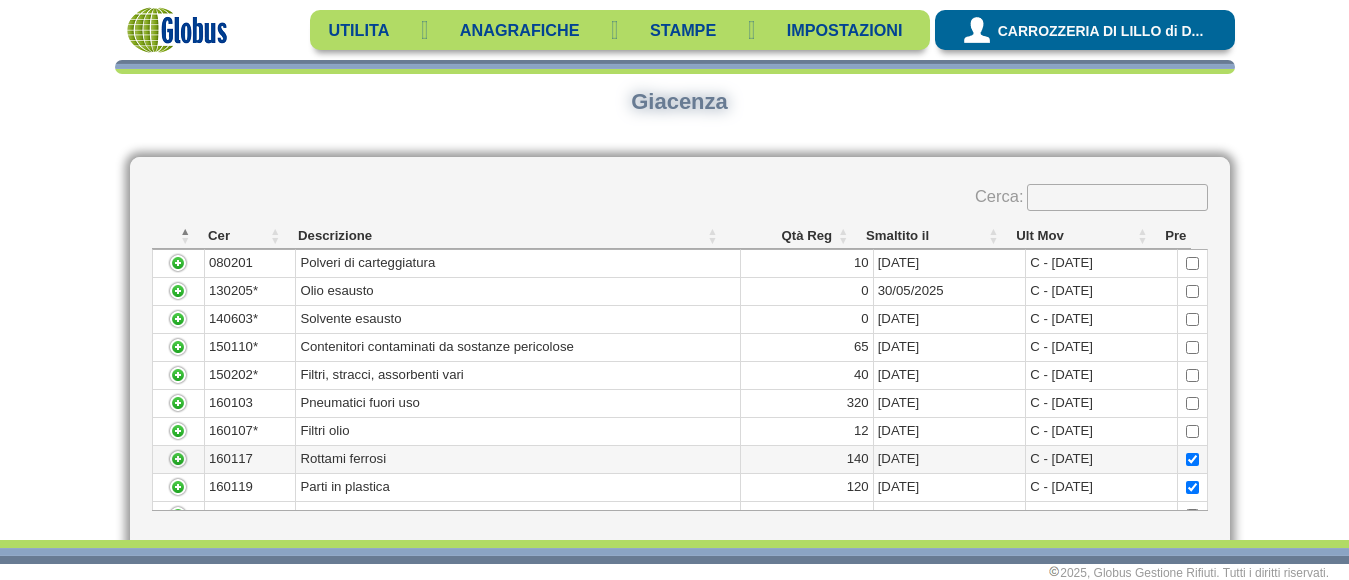 scroll, scrollTop: 19, scrollLeft: 0, axis: vertical 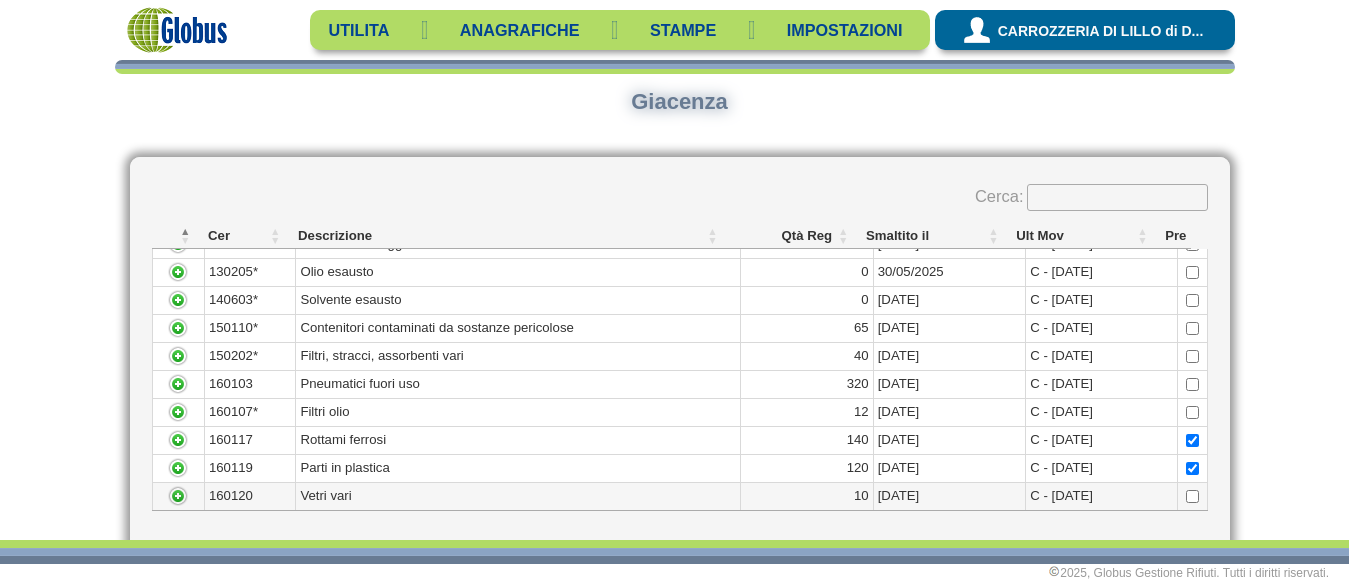 click at bounding box center (1192, 496) 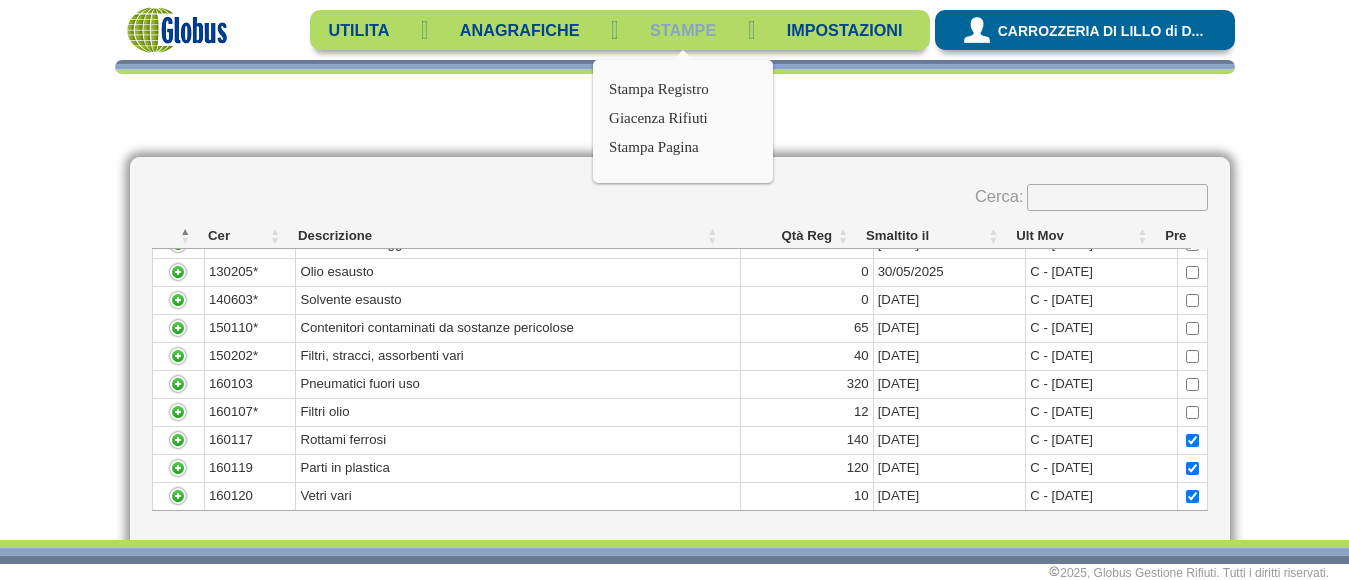 click on "STAMPE" at bounding box center [359, 30] 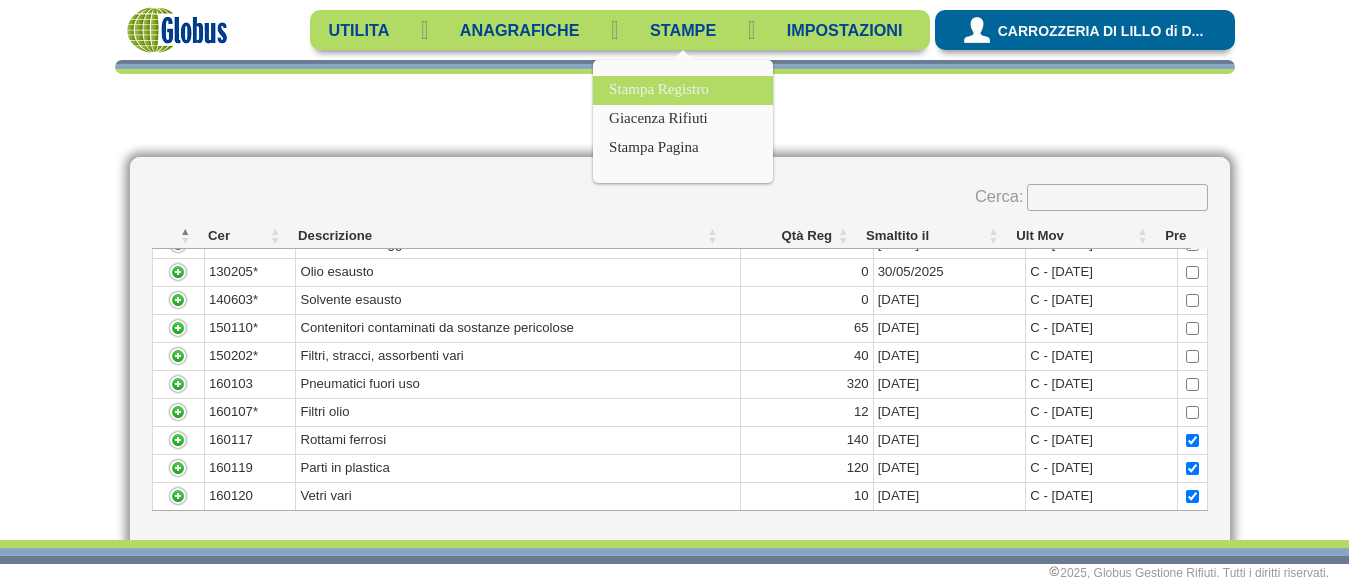 click on "Stampa Registro" at bounding box center (659, 89) 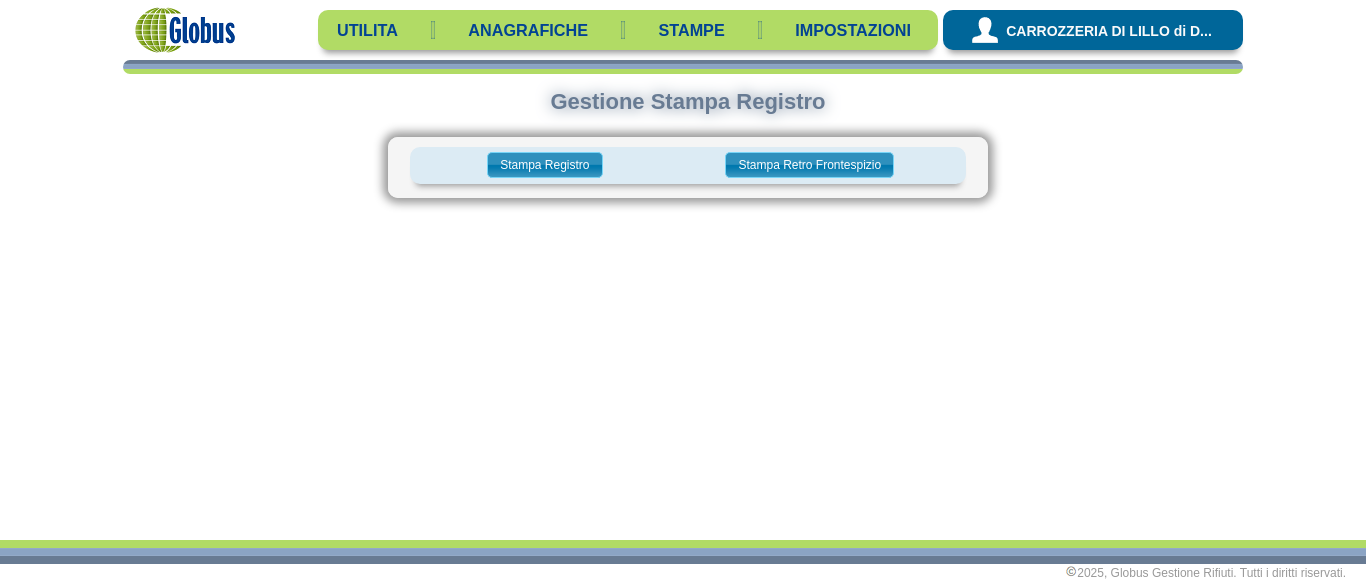 scroll, scrollTop: 0, scrollLeft: 0, axis: both 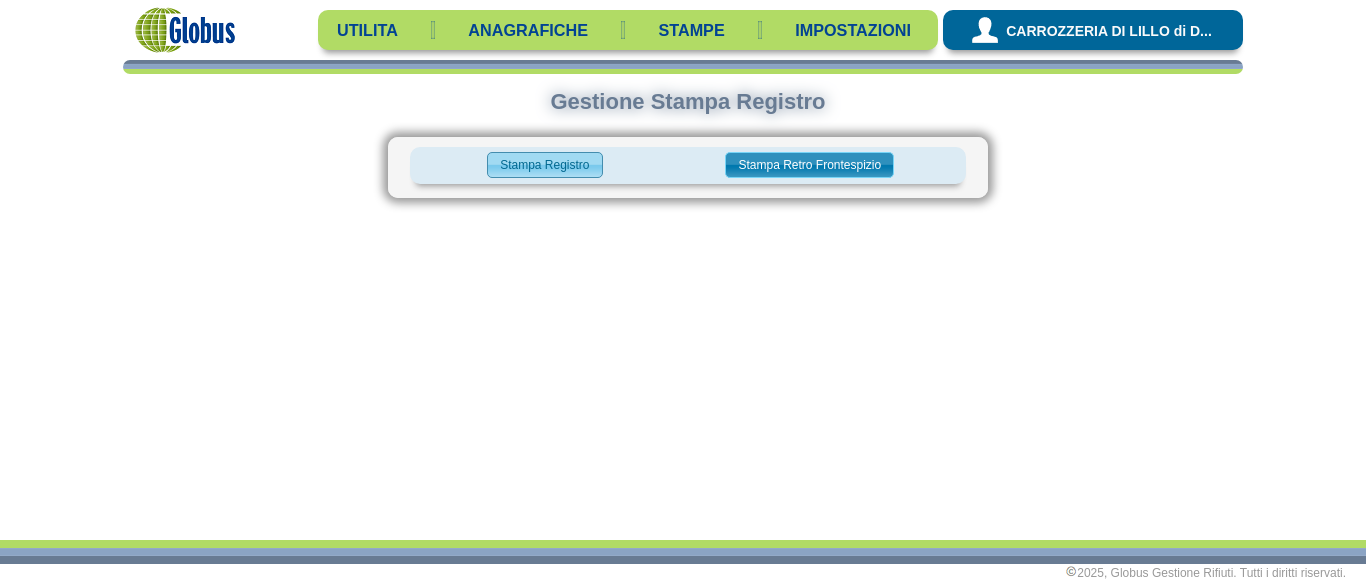 click on "Stampa Registro" at bounding box center [544, 165] 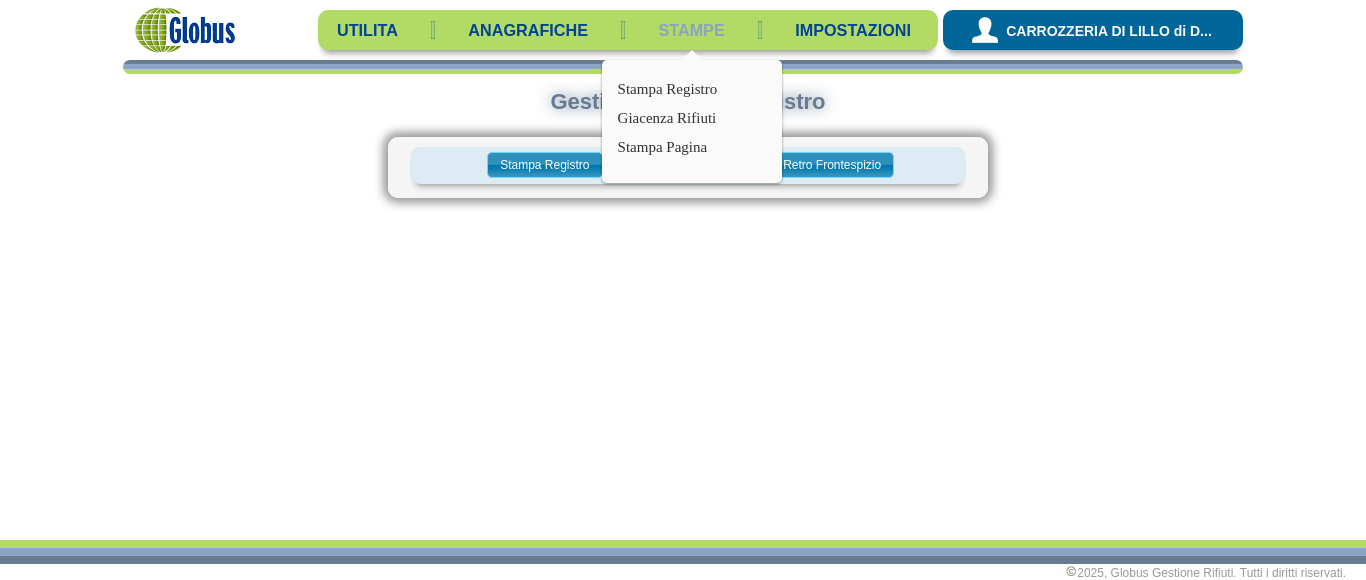 click on "STAMPE" at bounding box center [367, 30] 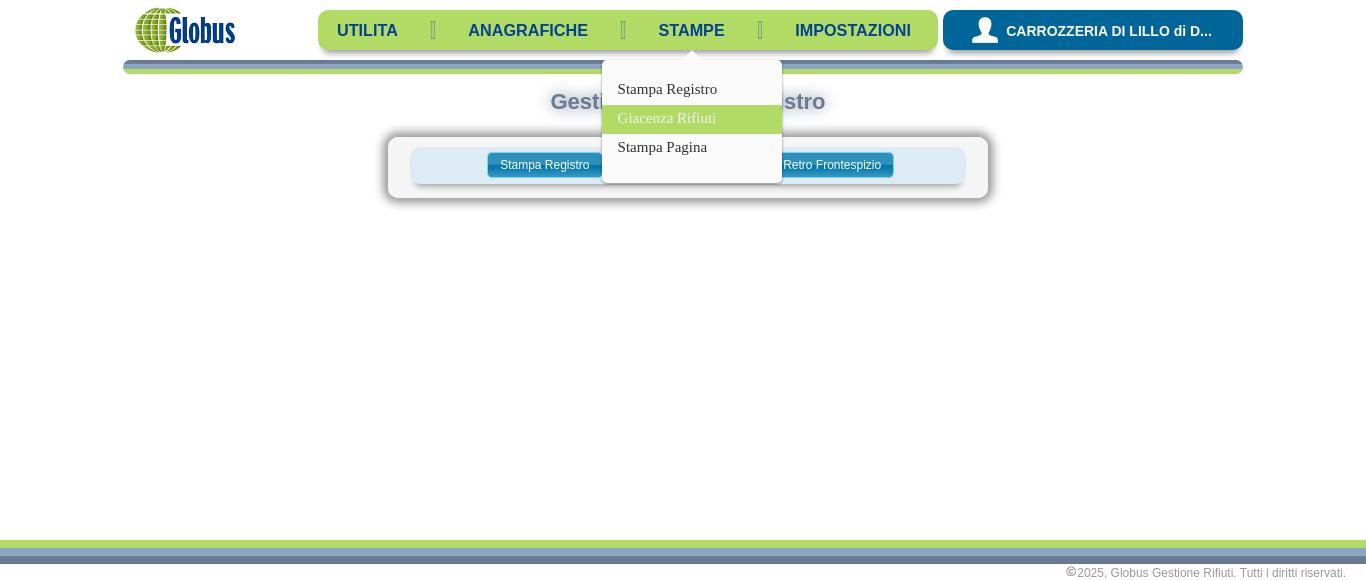 click on "Giacenza Rifiuti" at bounding box center [667, 118] 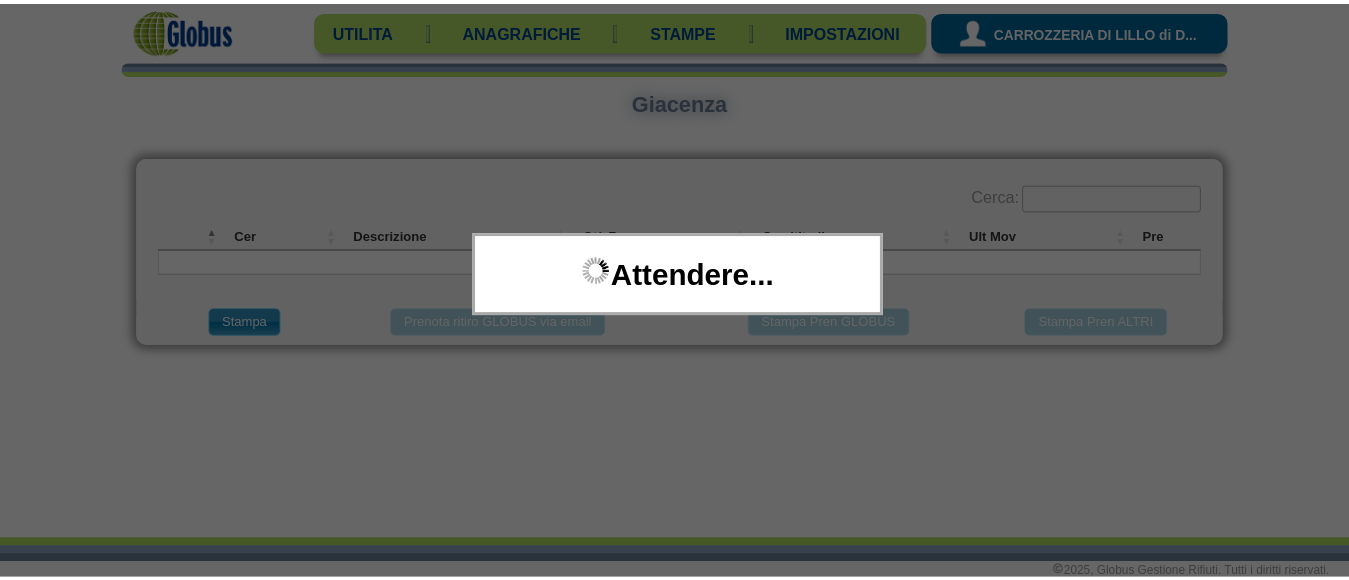 scroll, scrollTop: 0, scrollLeft: 0, axis: both 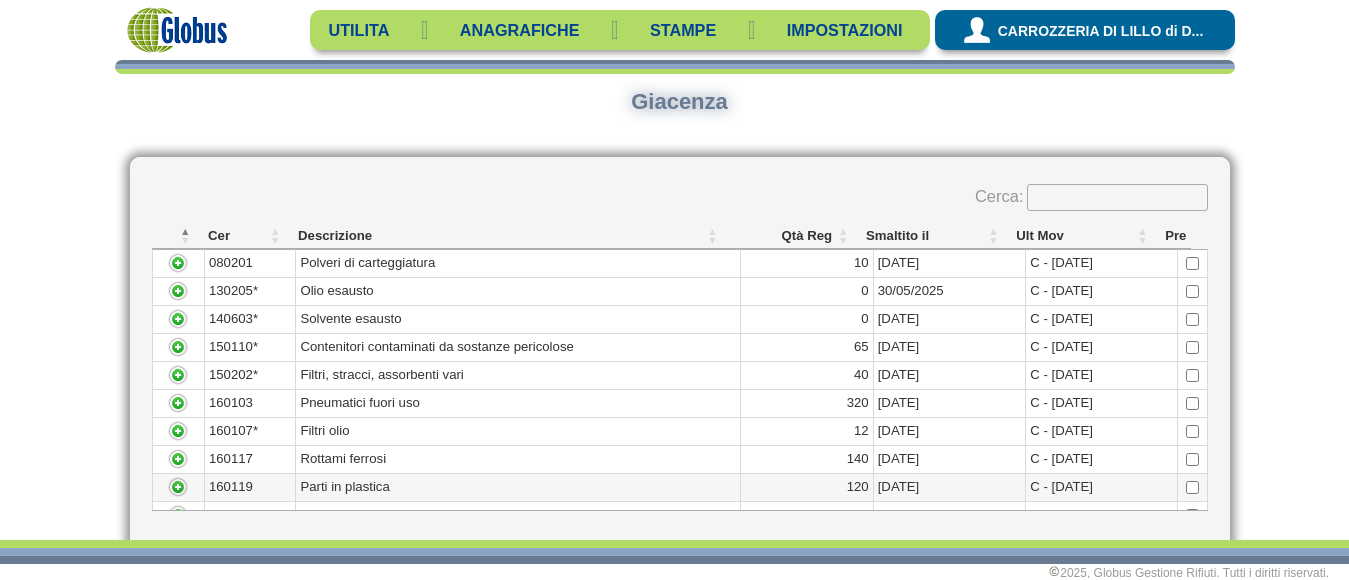 click at bounding box center (1192, 487) 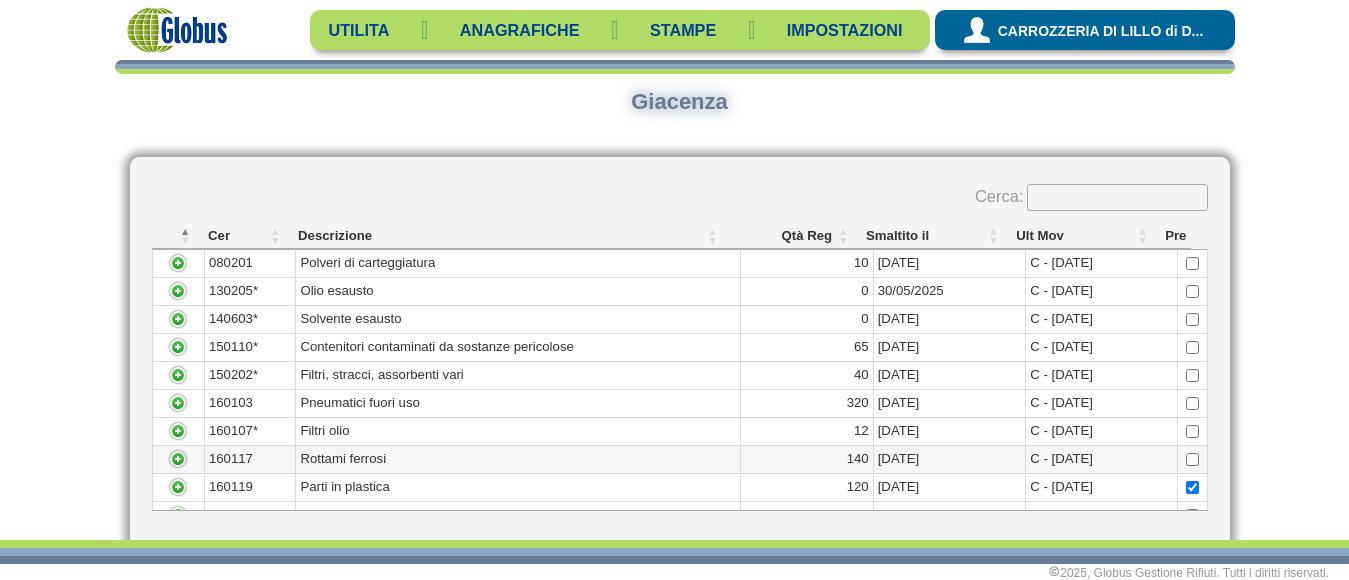 click at bounding box center [1192, 459] 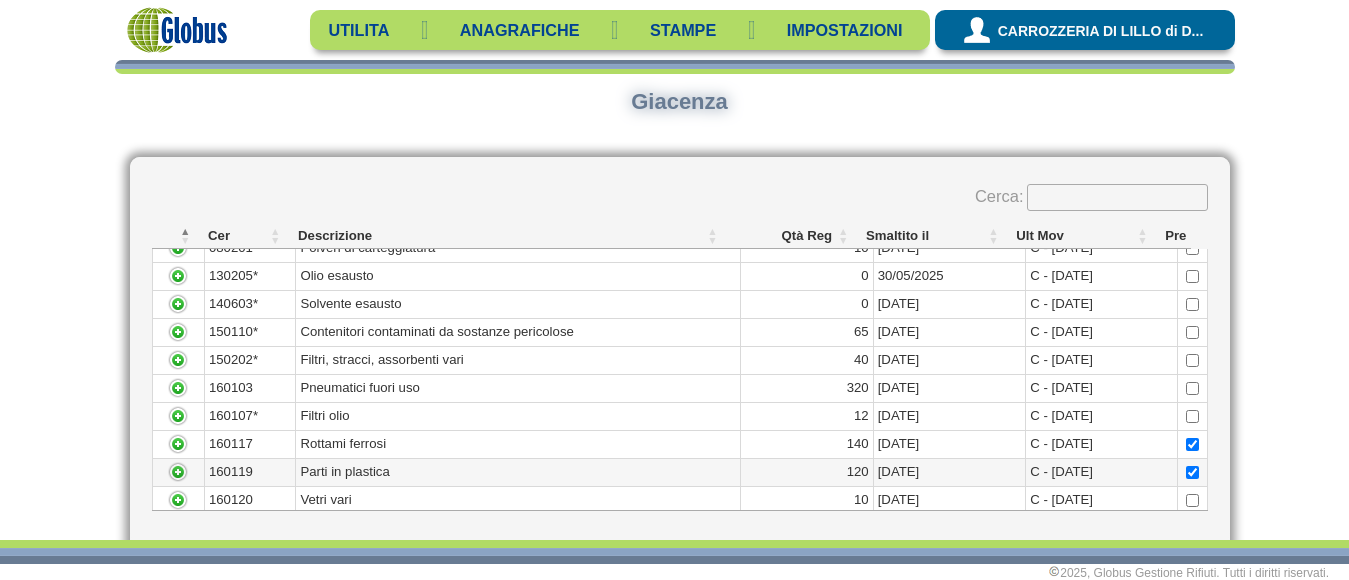 scroll, scrollTop: 19, scrollLeft: 0, axis: vertical 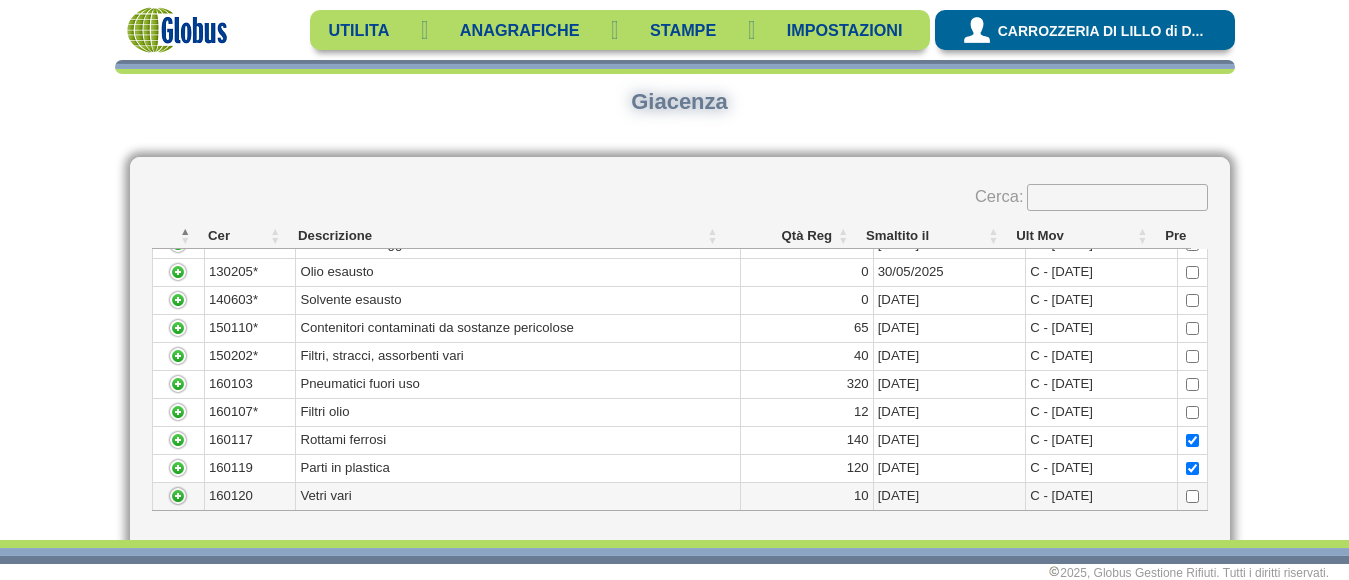 click at bounding box center [1192, 496] 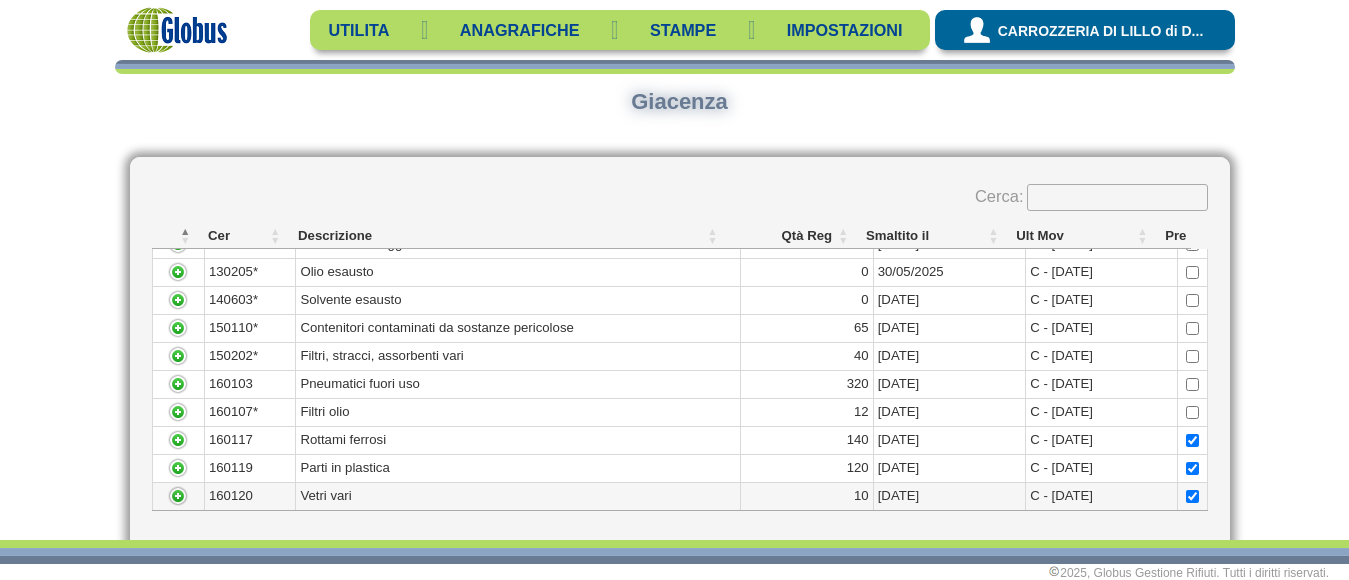 scroll, scrollTop: 62, scrollLeft: 0, axis: vertical 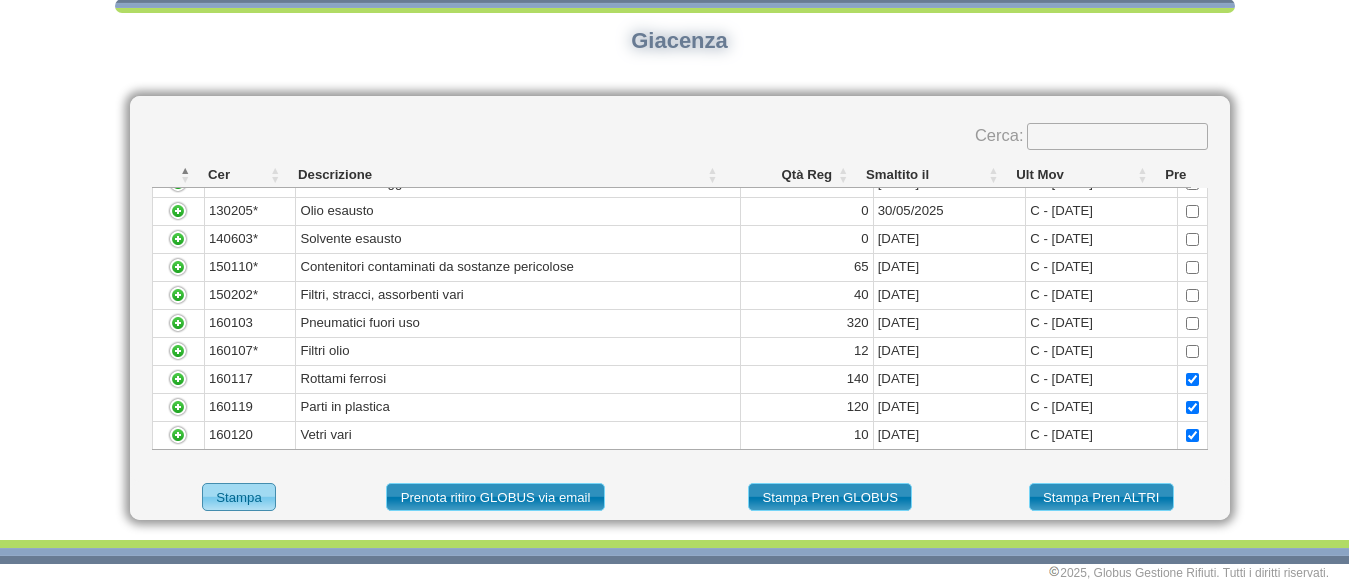 click on "Stampa" at bounding box center [239, 497] 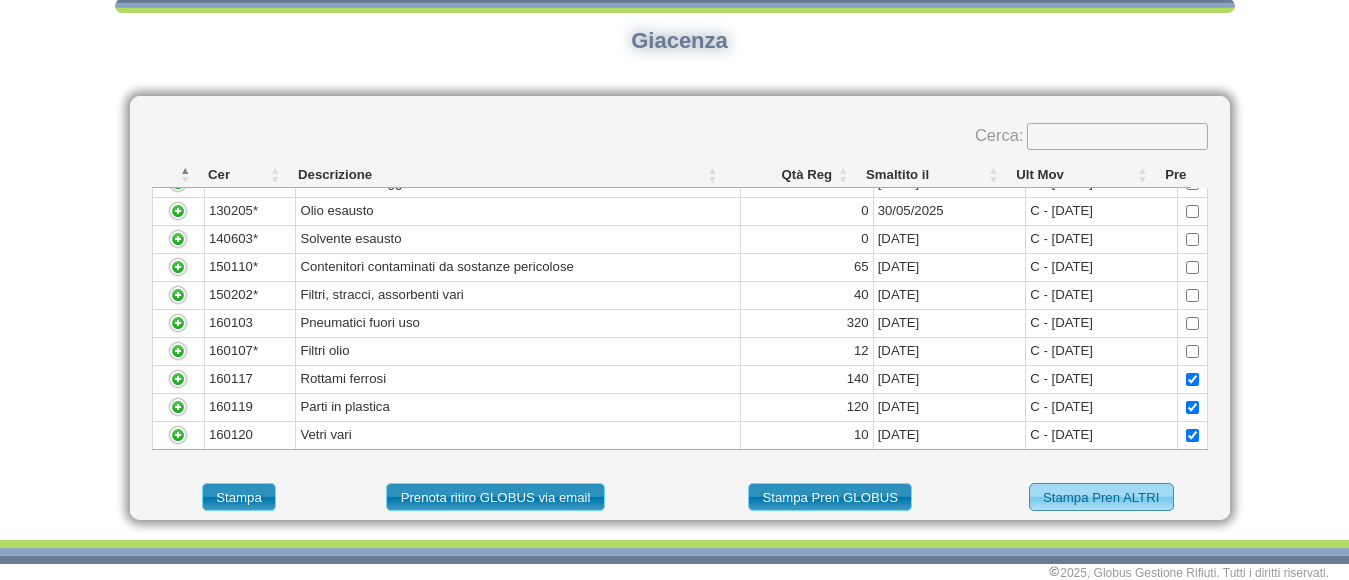 click on "Stampa Pren ALTRI" at bounding box center (1101, 497) 